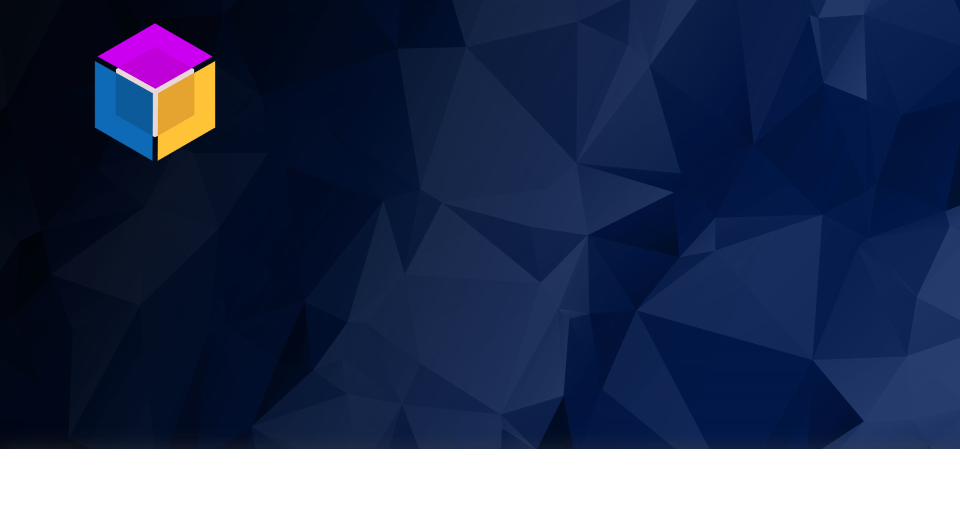 scroll, scrollTop: 512, scrollLeft: 0, axis: vertical 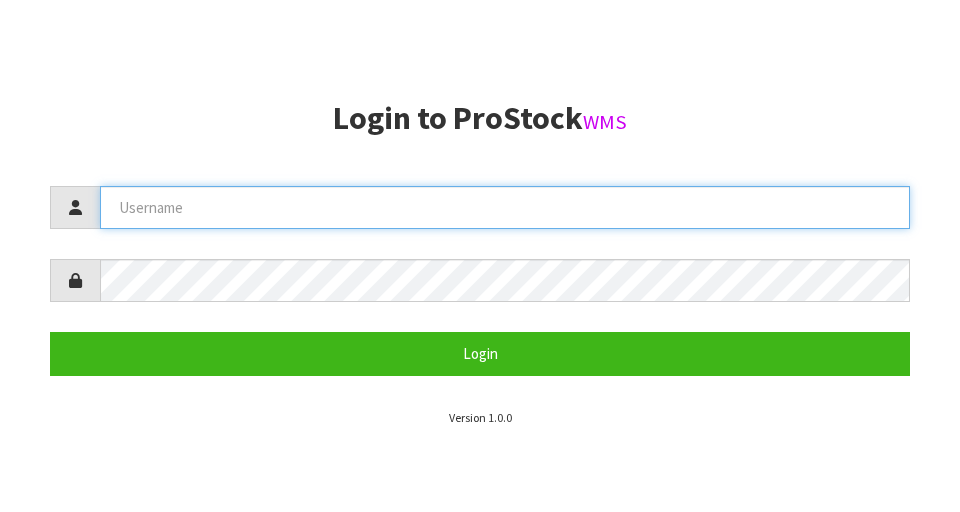 click at bounding box center (505, 207) 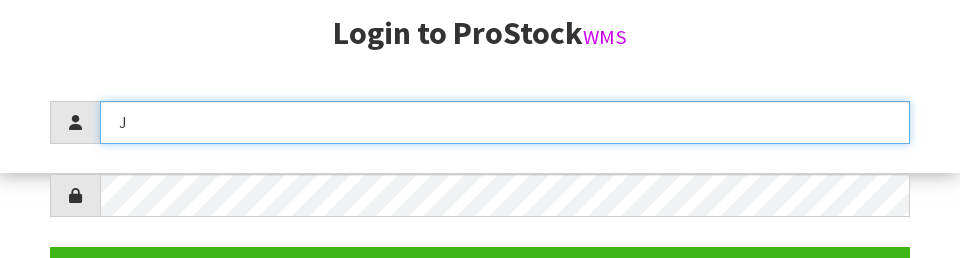 scroll, scrollTop: 258, scrollLeft: 0, axis: vertical 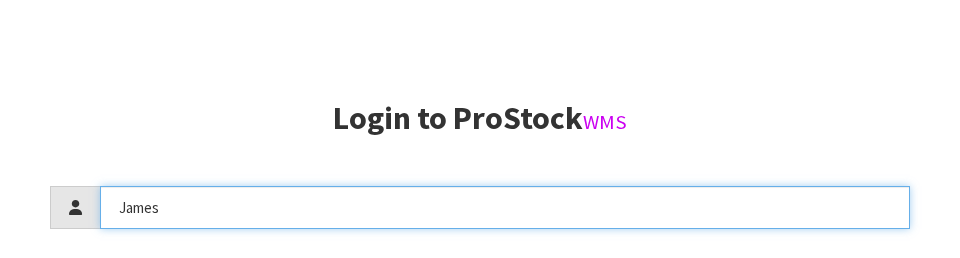 type on "James" 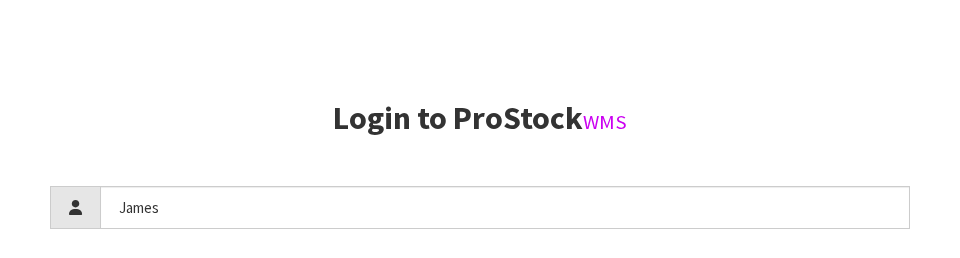 click on "[SOFTWARE_NAME]" at bounding box center [480, 118] 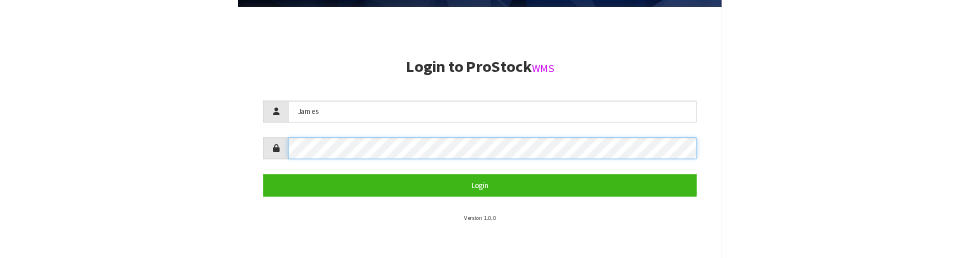scroll, scrollTop: 427, scrollLeft: 0, axis: vertical 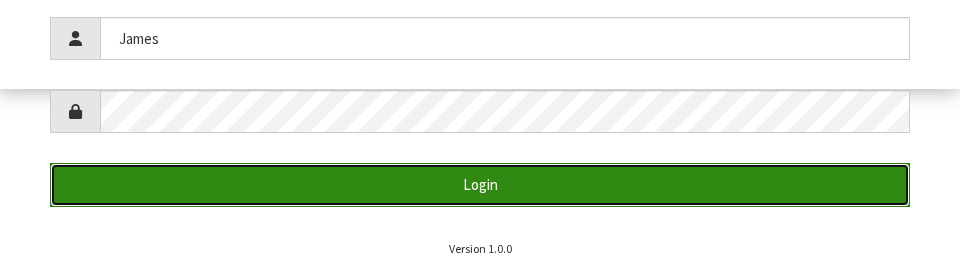 click on "Login" at bounding box center [480, 184] 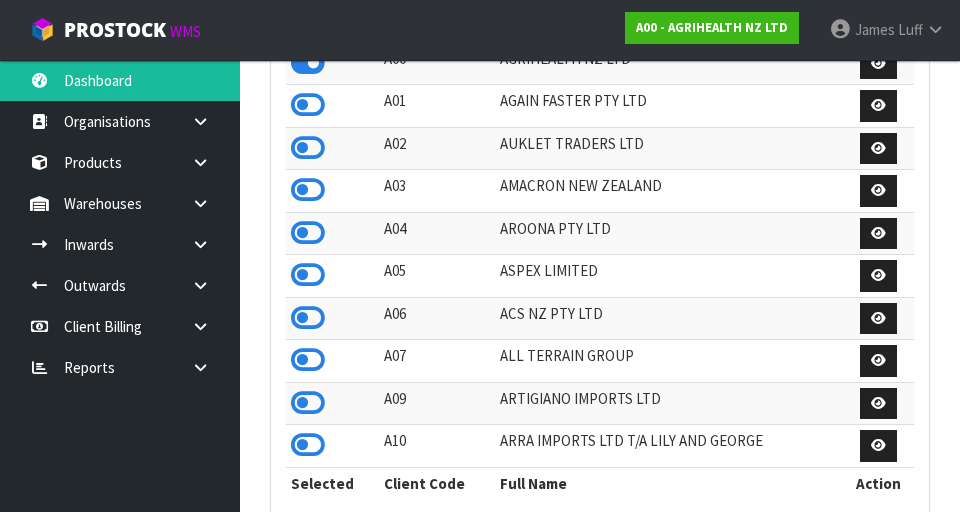 scroll, scrollTop: 380, scrollLeft: 0, axis: vertical 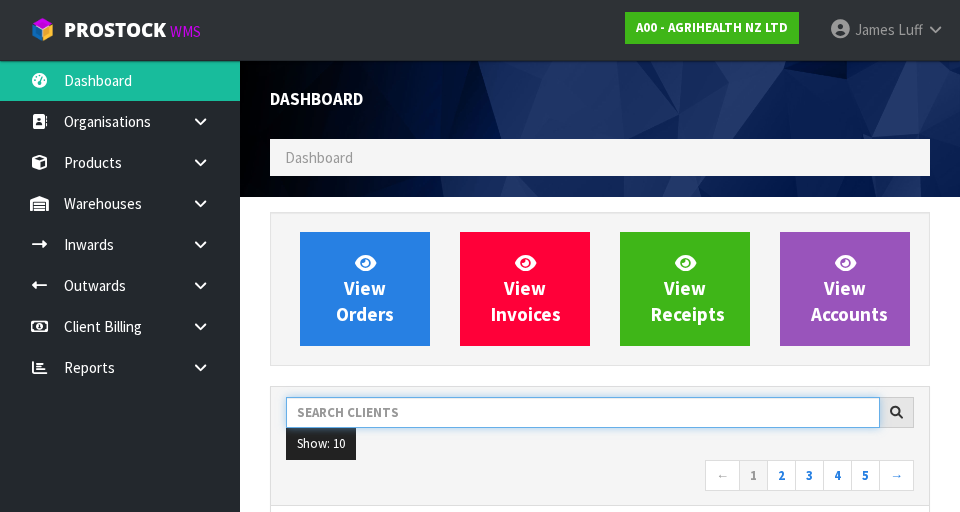 click at bounding box center [583, 412] 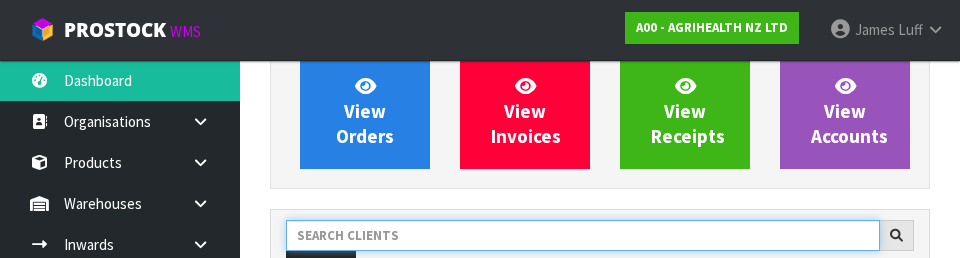 scroll, scrollTop: 274, scrollLeft: 0, axis: vertical 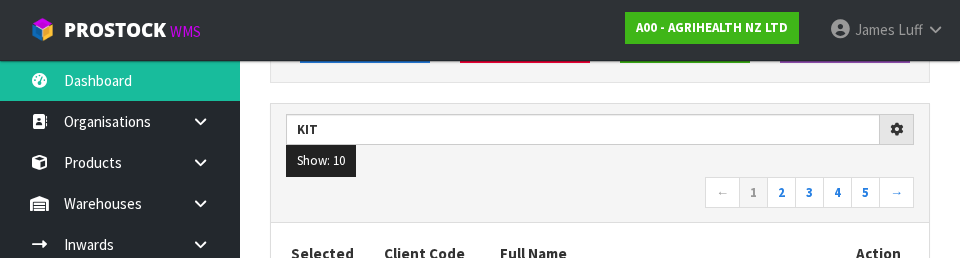 click on "Kit
Show: 10
5
10
25
←
1 2 3 4 5
→" at bounding box center [600, 163] 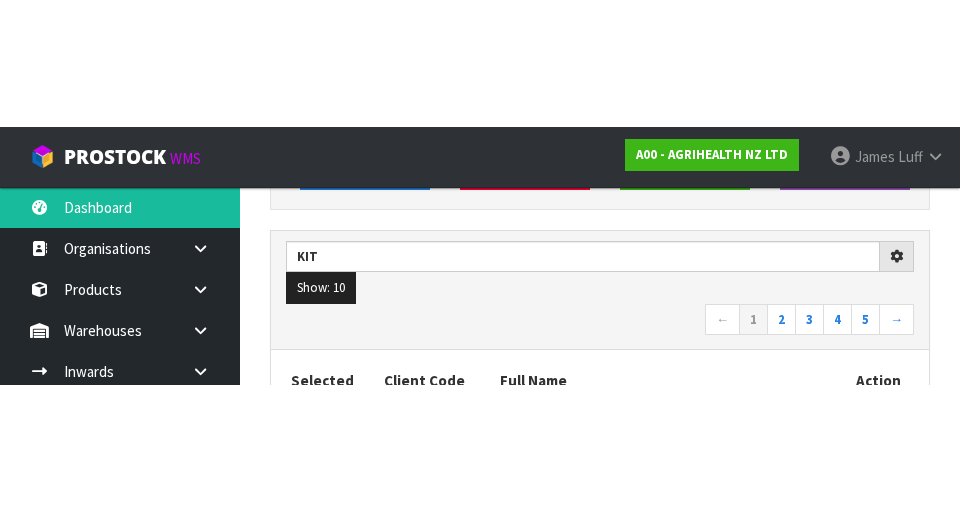 scroll, scrollTop: 283, scrollLeft: 0, axis: vertical 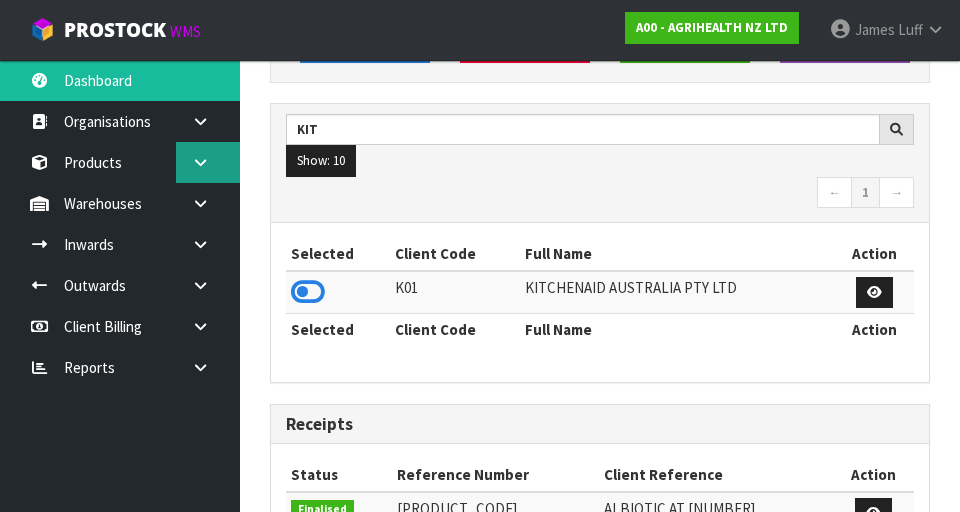 click at bounding box center (200, 162) 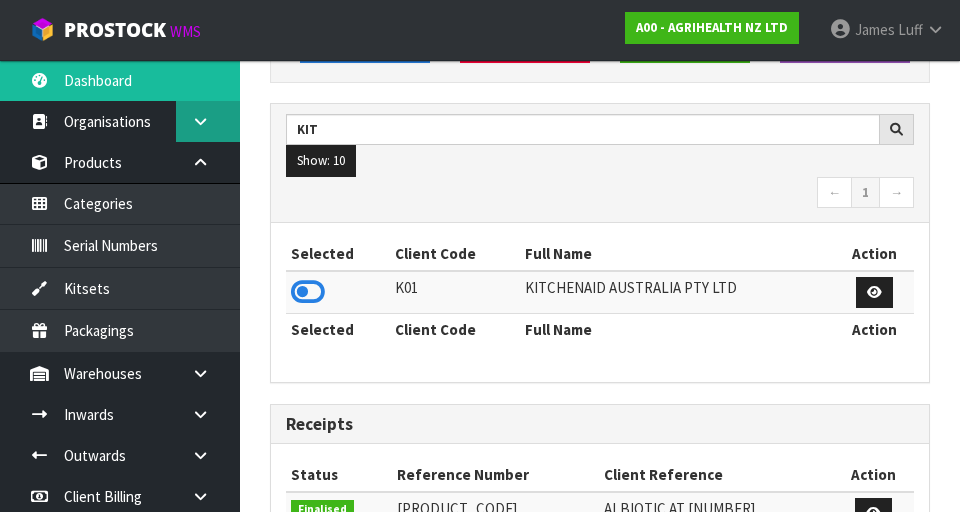 click at bounding box center [208, 121] 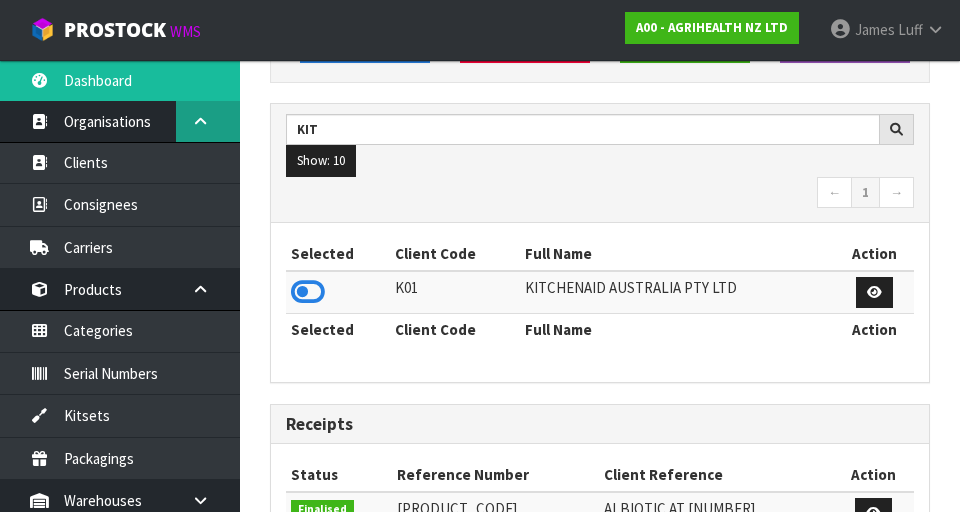 click at bounding box center [208, 121] 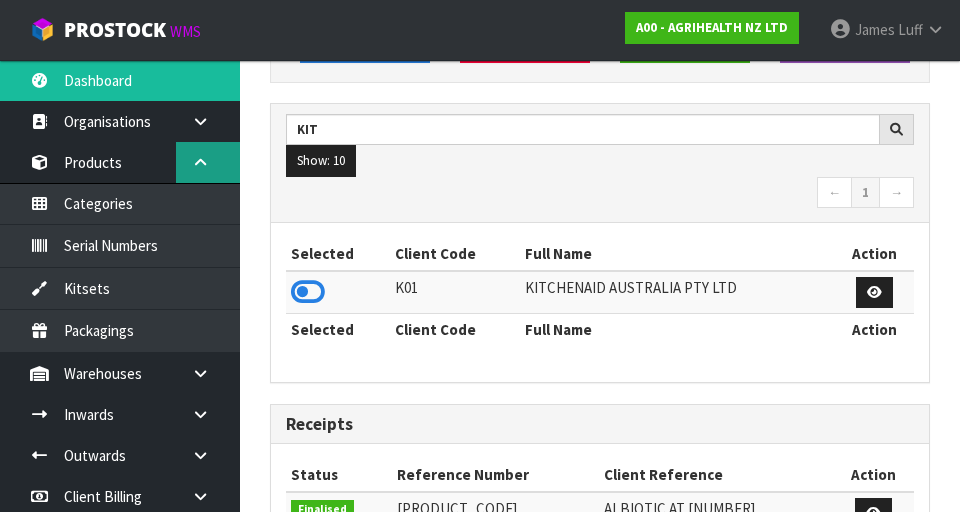 click at bounding box center (208, 162) 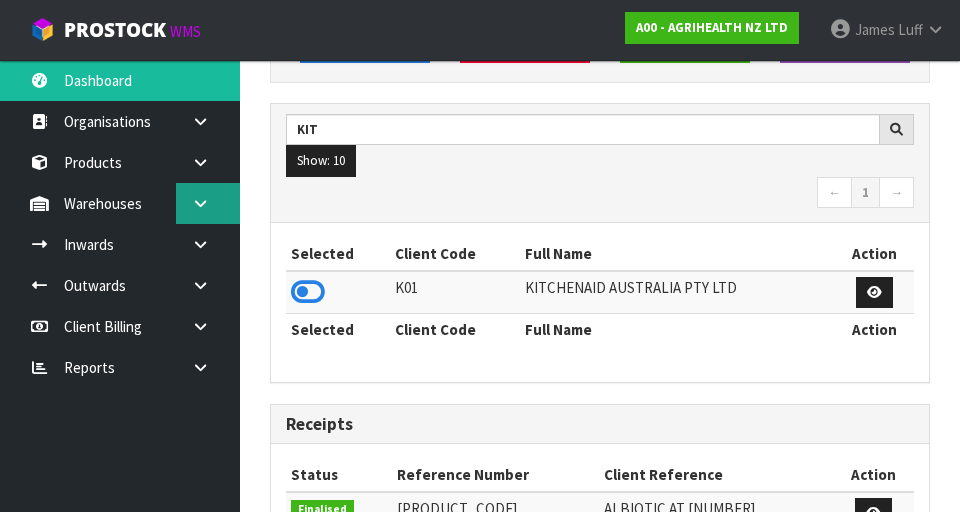 click at bounding box center [208, 203] 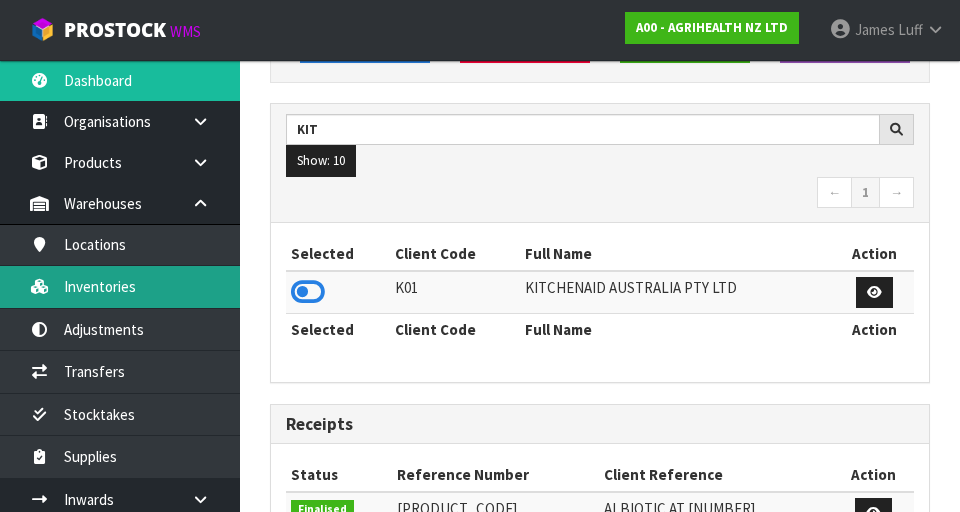 click on "Inventories" at bounding box center (120, 286) 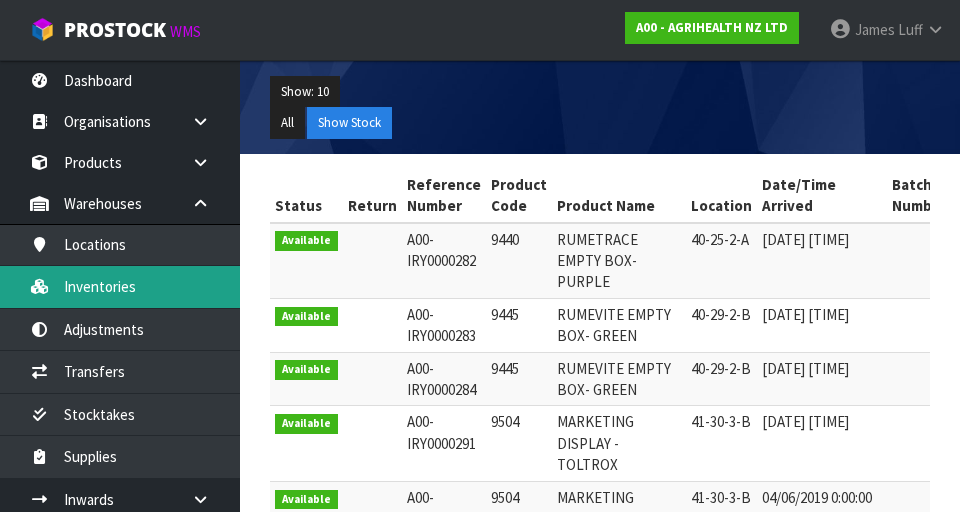 scroll, scrollTop: 0, scrollLeft: 0, axis: both 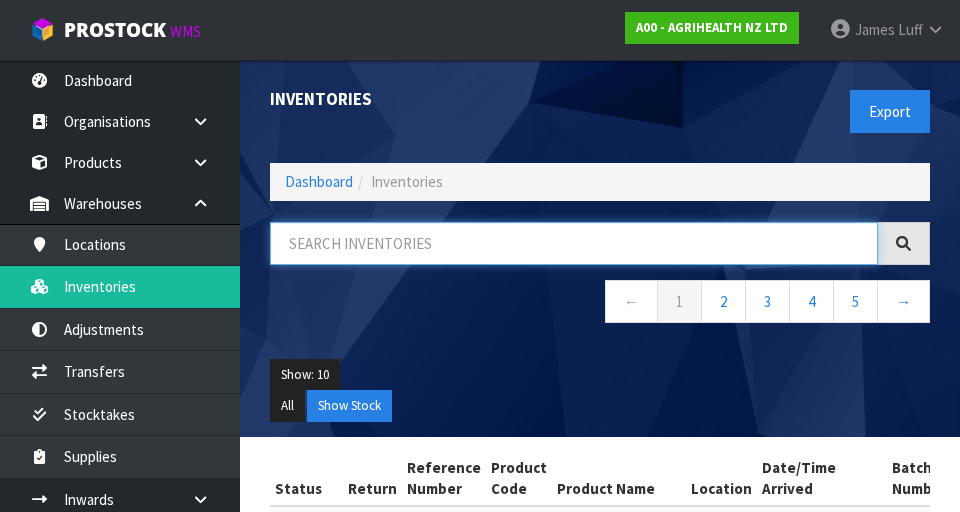 click at bounding box center (574, 243) 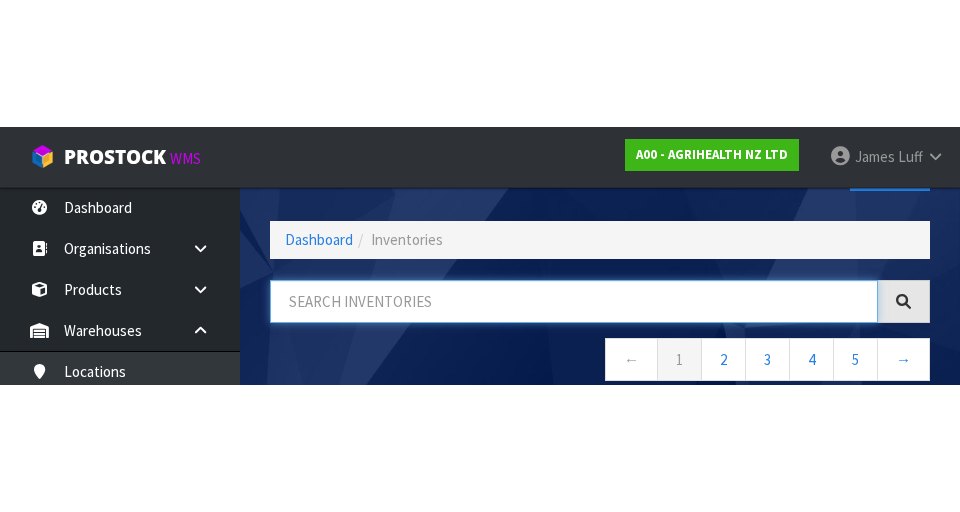 scroll, scrollTop: 114, scrollLeft: 0, axis: vertical 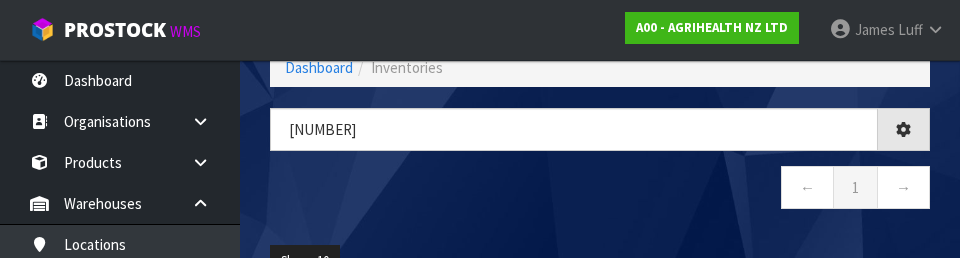click on "←
1
→" at bounding box center [600, 190] 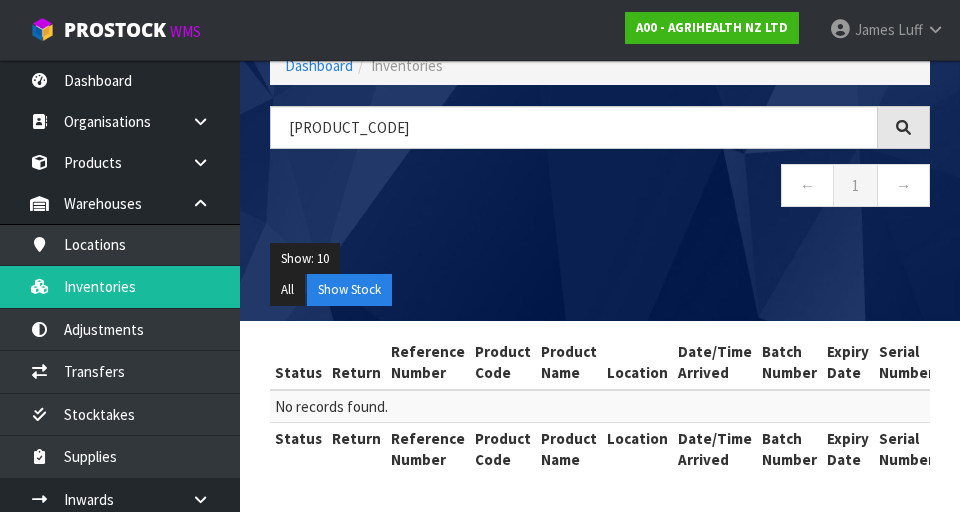 scroll, scrollTop: 116, scrollLeft: 0, axis: vertical 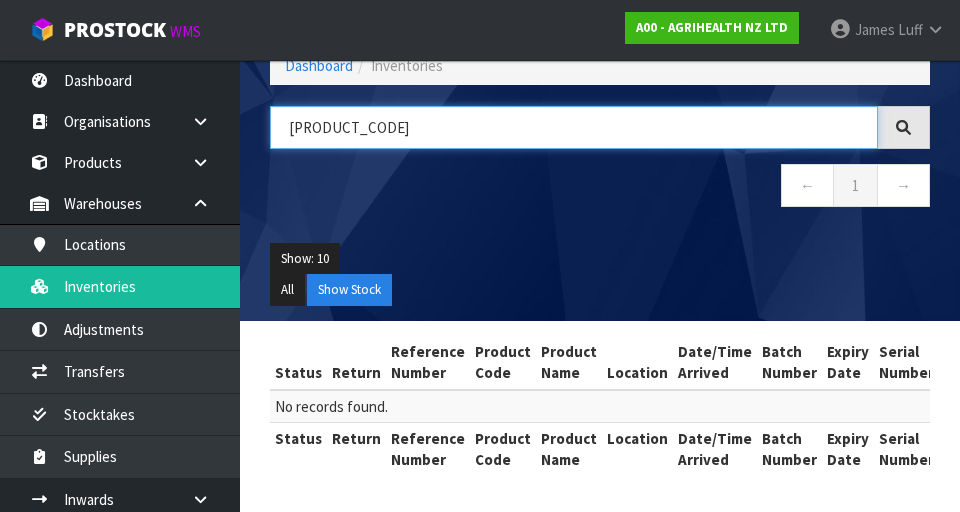 click on "[PRODUCT_CODE]" at bounding box center [574, 127] 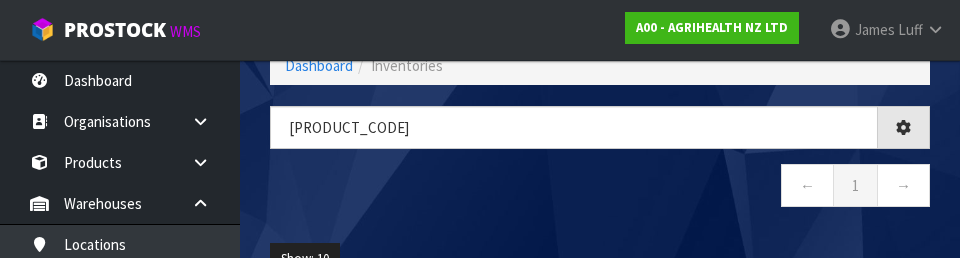 click on "←
1
→" at bounding box center (600, 188) 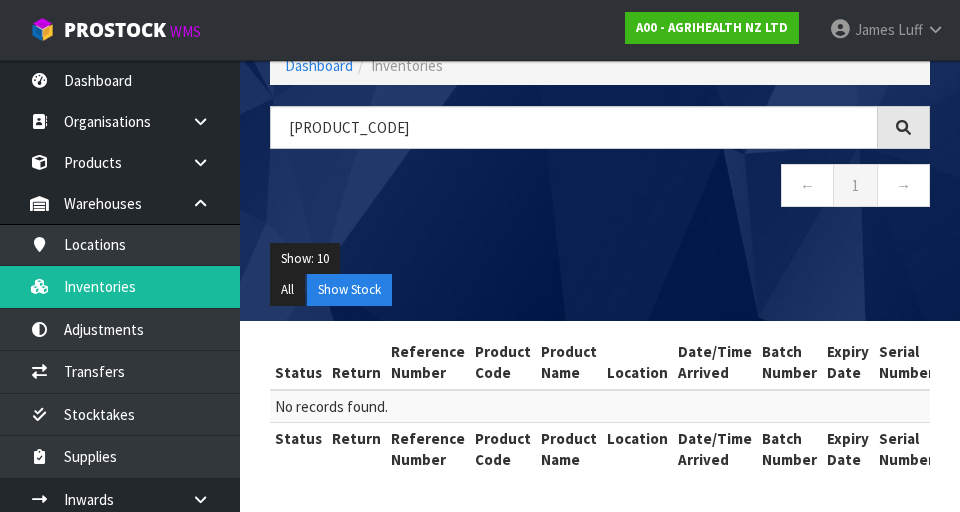 scroll, scrollTop: 116, scrollLeft: 0, axis: vertical 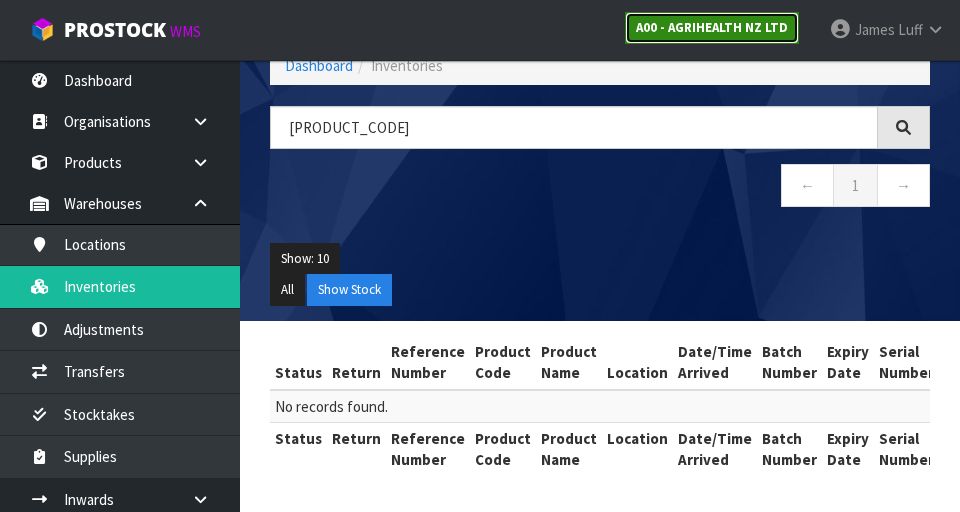 click on "A00 - AGRIHEALTH NZ LTD" at bounding box center (712, 27) 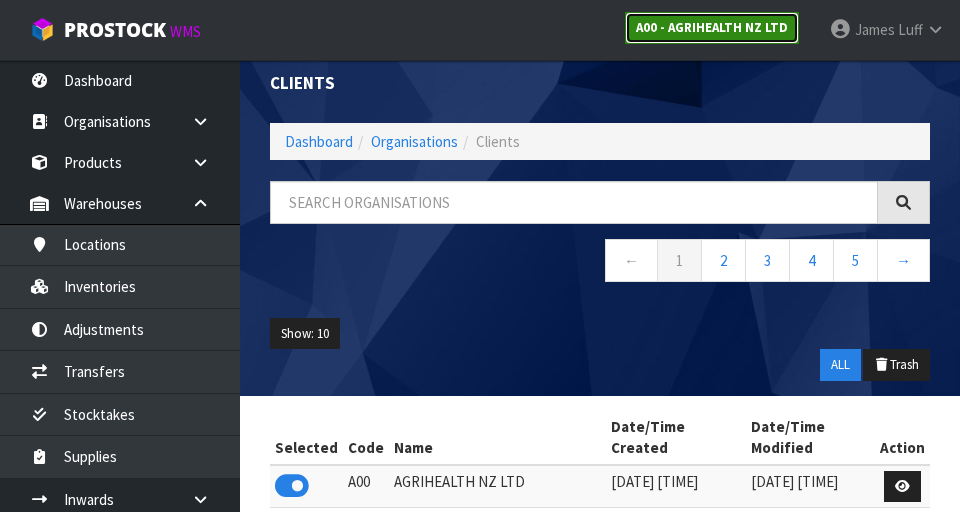 scroll, scrollTop: 116, scrollLeft: 0, axis: vertical 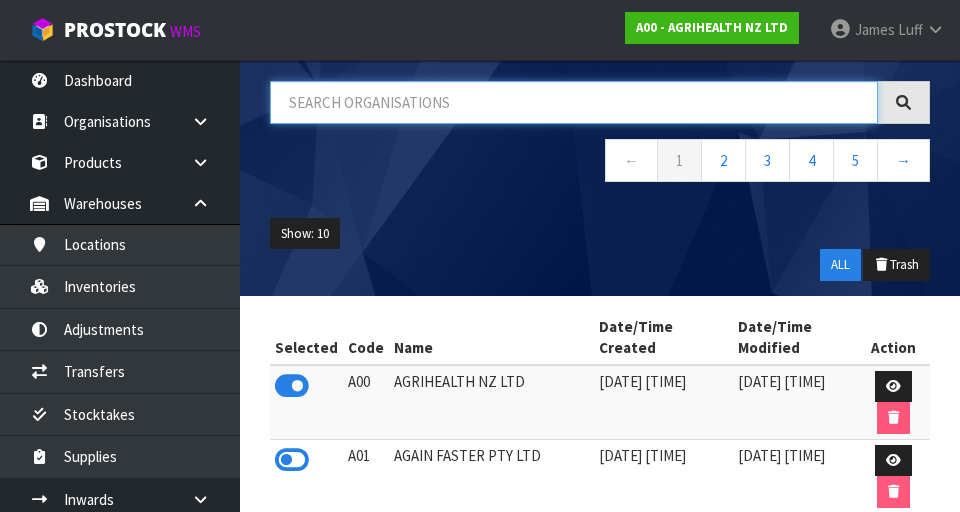 click at bounding box center [574, 102] 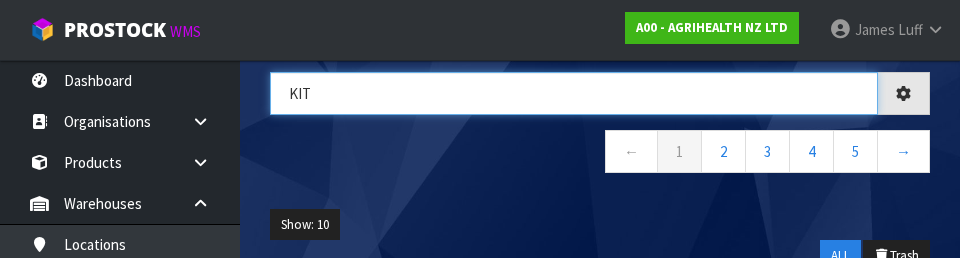 type on "KIT" 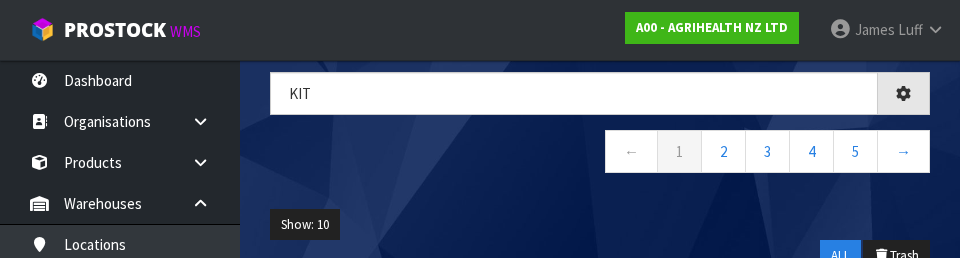 click on "Show: 10
5
10
25
50" at bounding box center [600, 225] 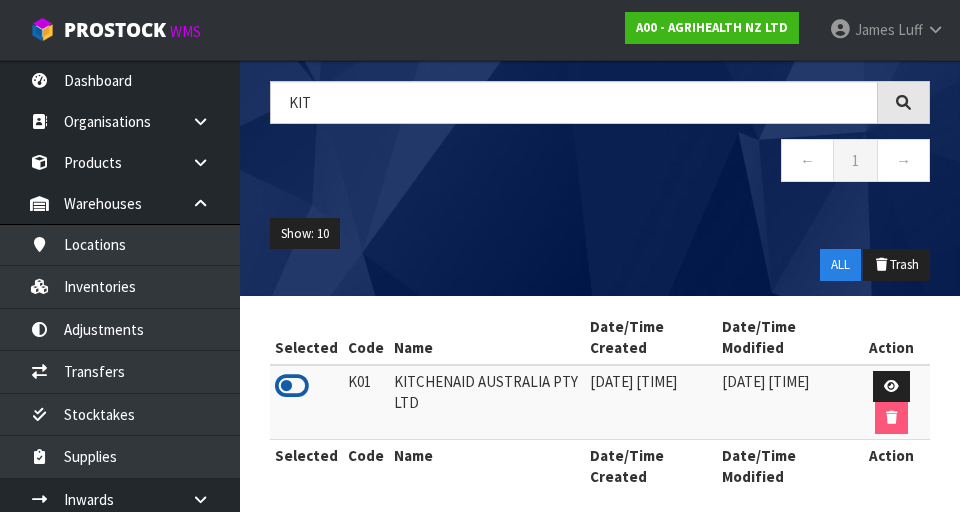click at bounding box center [292, 386] 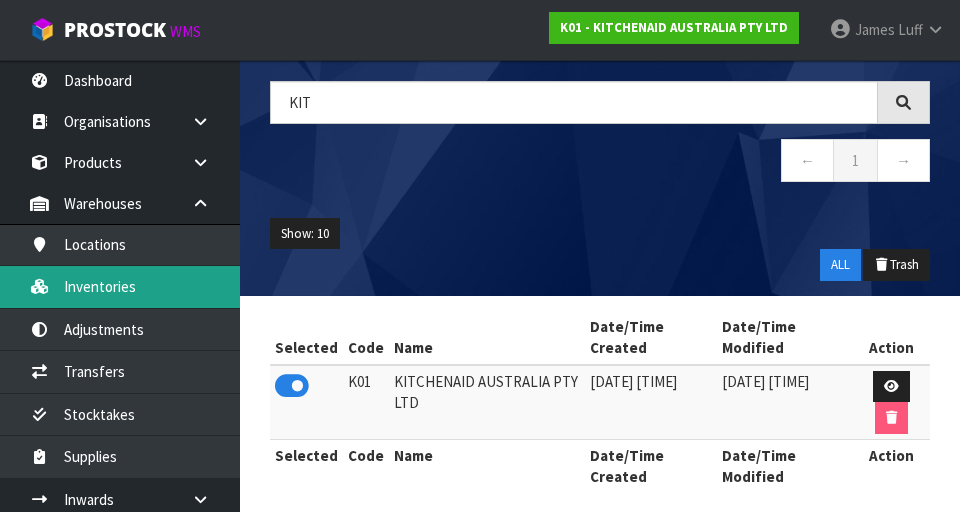 click on "Inventories" at bounding box center (120, 286) 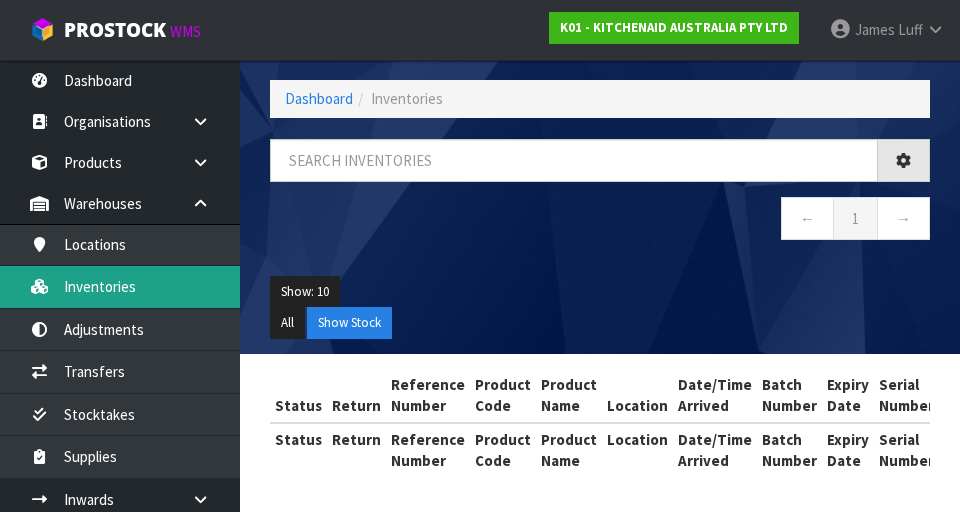 scroll, scrollTop: 84, scrollLeft: 0, axis: vertical 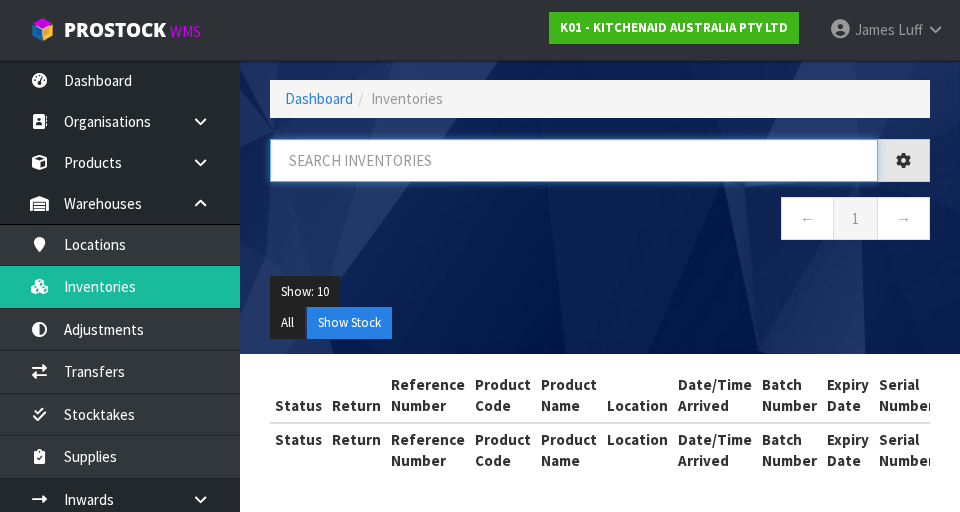 click at bounding box center [574, 160] 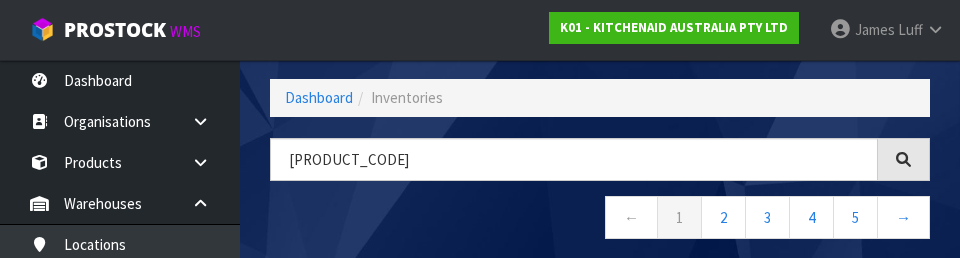 click on "←
1 2 3 4 5
→" at bounding box center (600, 220) 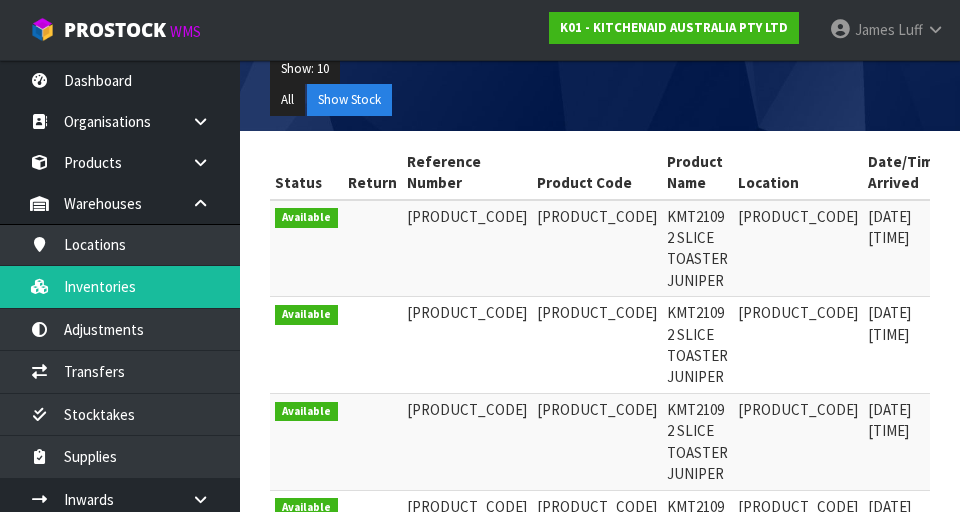 scroll, scrollTop: 307, scrollLeft: 0, axis: vertical 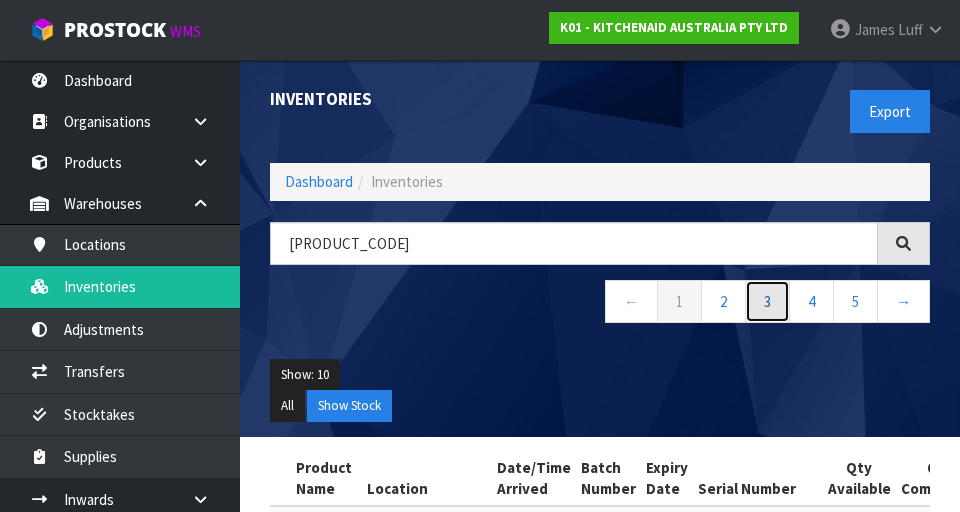 click on "3" at bounding box center (767, 301) 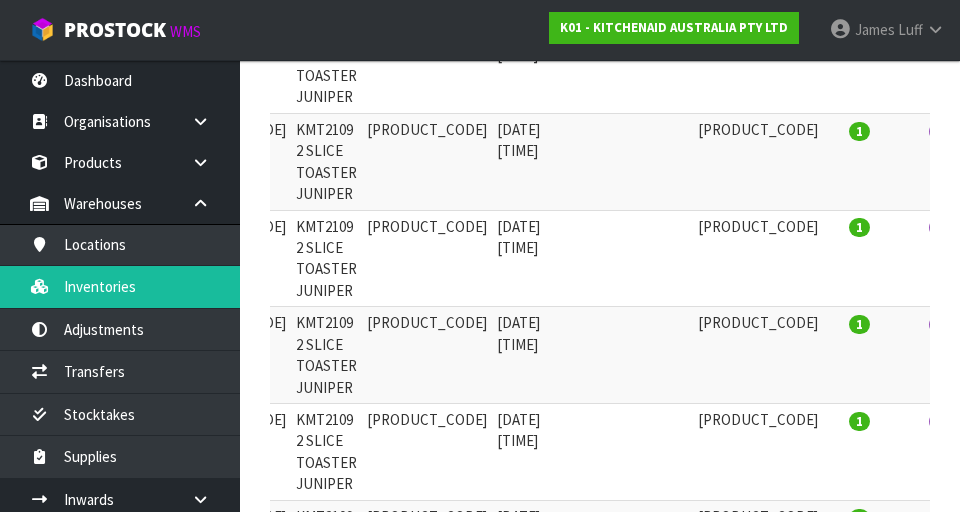 scroll, scrollTop: 0, scrollLeft: 0, axis: both 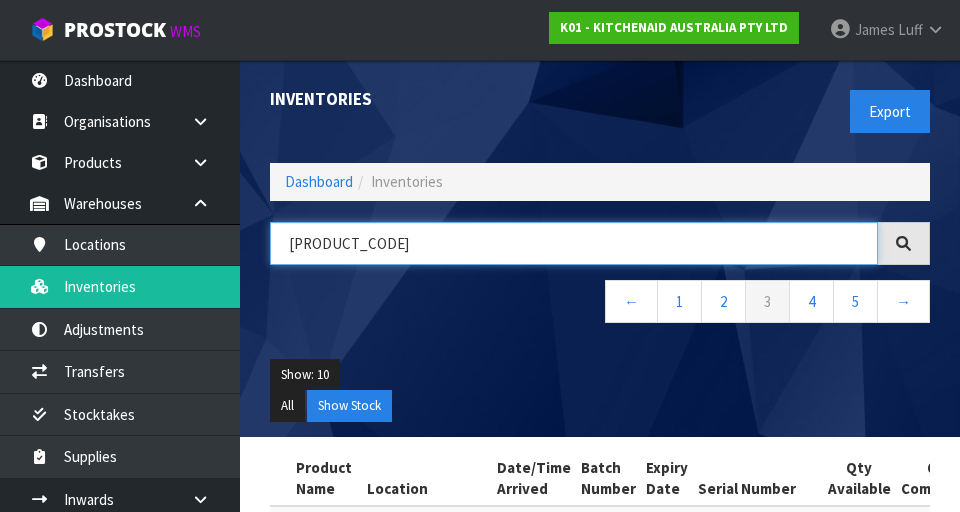 click on "[PRODUCT_CODE]" at bounding box center [574, 243] 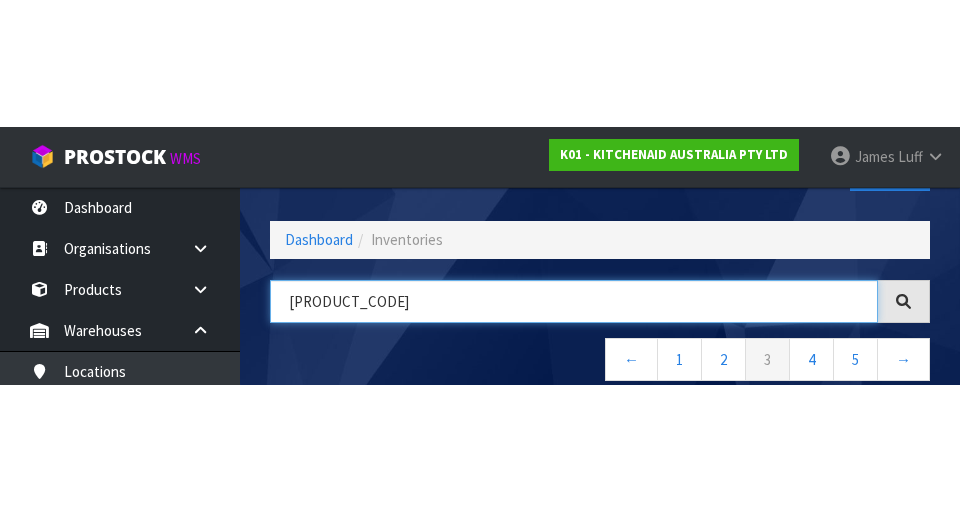 scroll, scrollTop: 114, scrollLeft: 0, axis: vertical 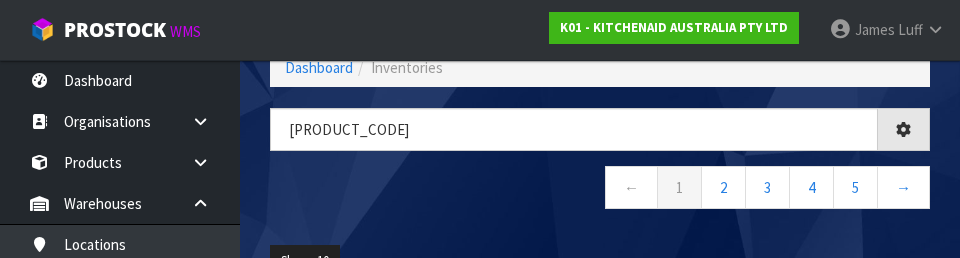 click on "←
1 2 3 4 5
→" at bounding box center (600, 190) 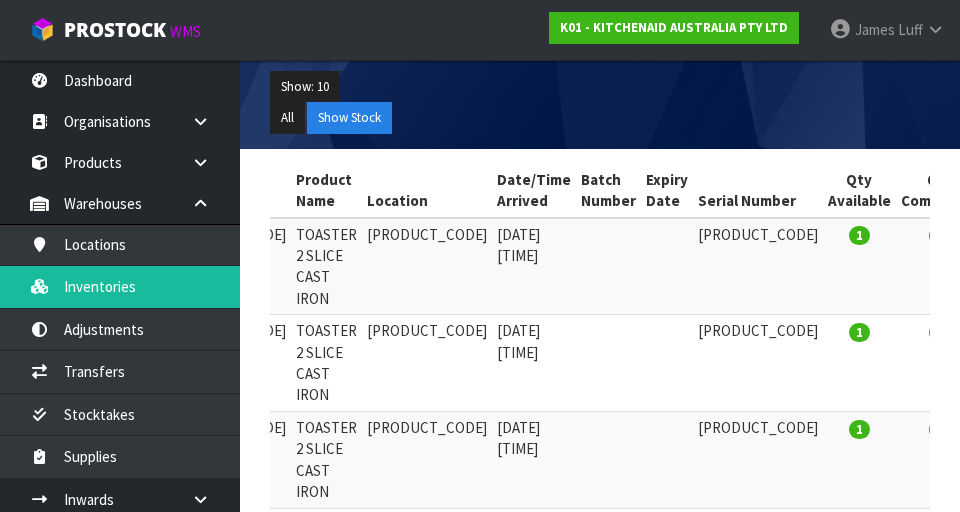 scroll, scrollTop: 294, scrollLeft: 0, axis: vertical 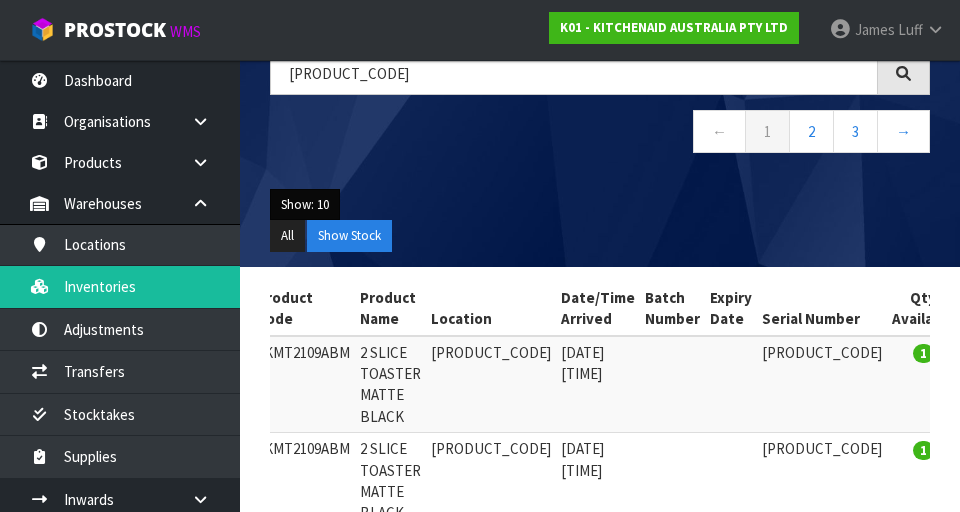 click on "Show: 10" at bounding box center [305, 205] 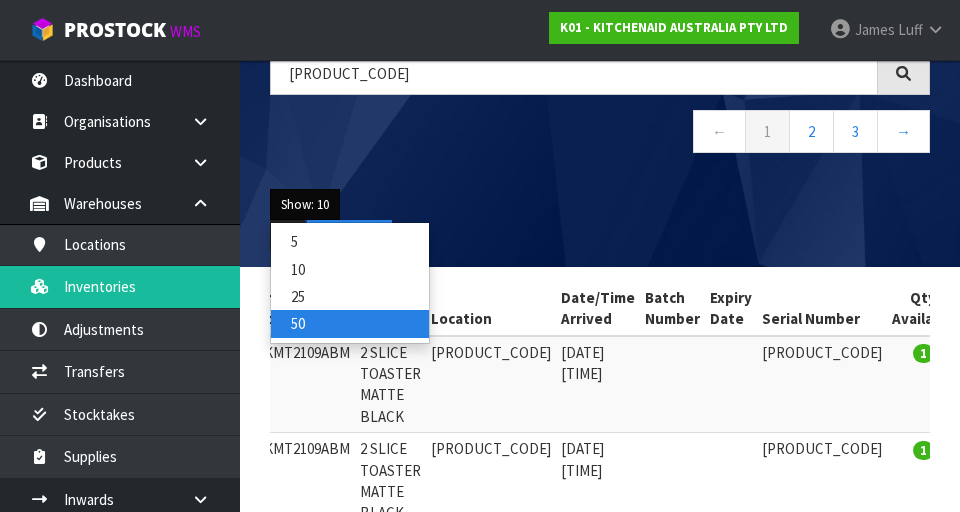 click on "50" at bounding box center [350, 323] 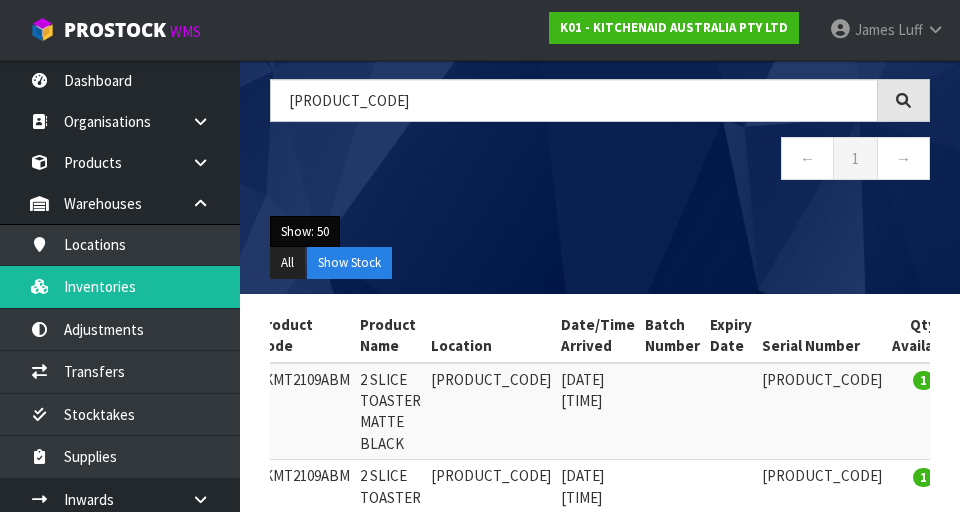 scroll, scrollTop: 0, scrollLeft: 0, axis: both 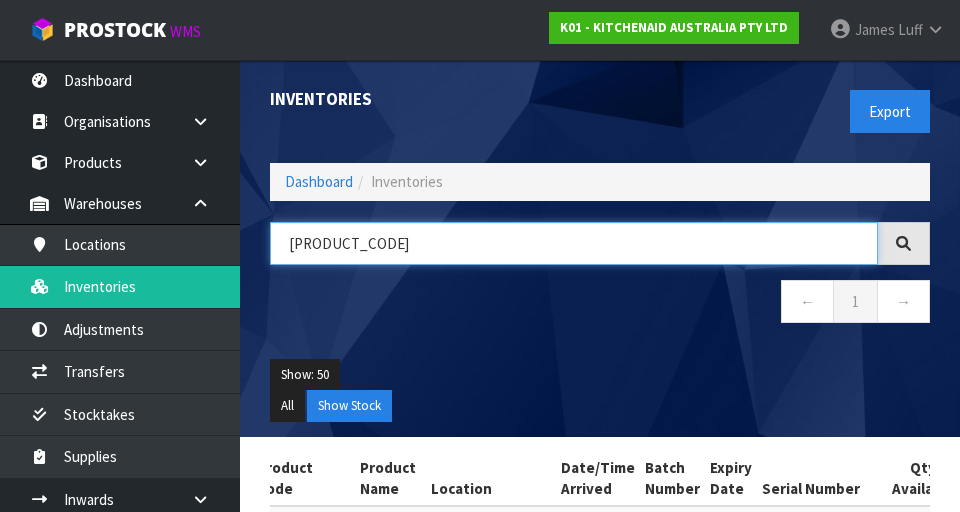 click on "[PRODUCT_CODE]" at bounding box center [574, 243] 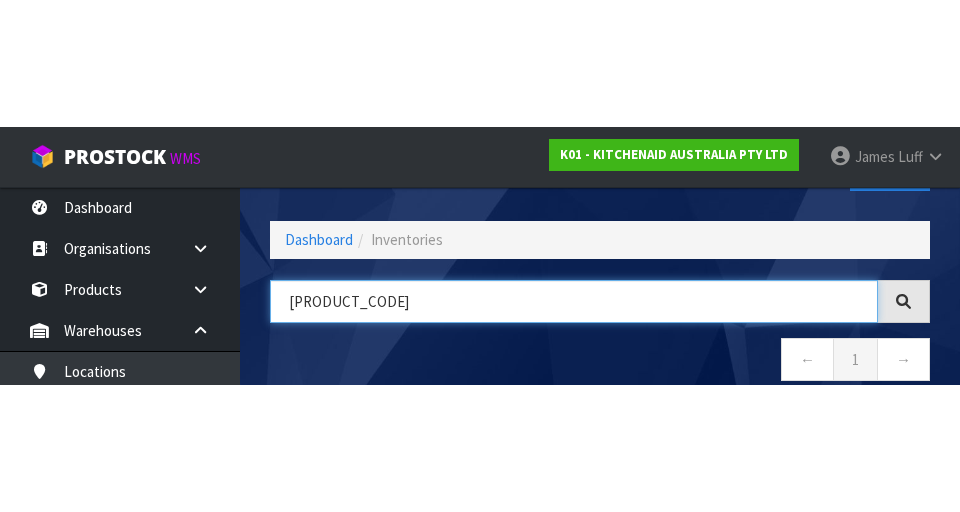 scroll, scrollTop: 114, scrollLeft: 0, axis: vertical 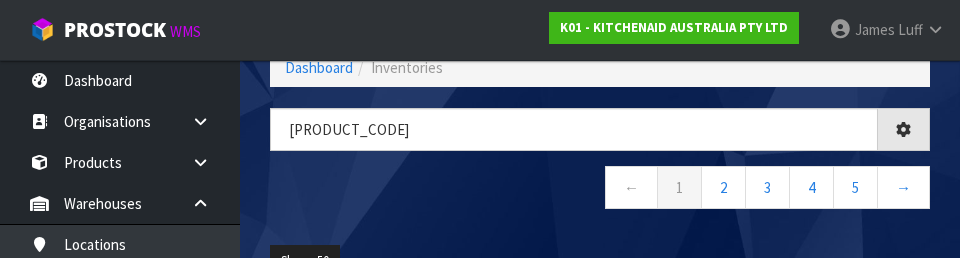 click on "←
1 2 3 4 5
→" at bounding box center [600, 190] 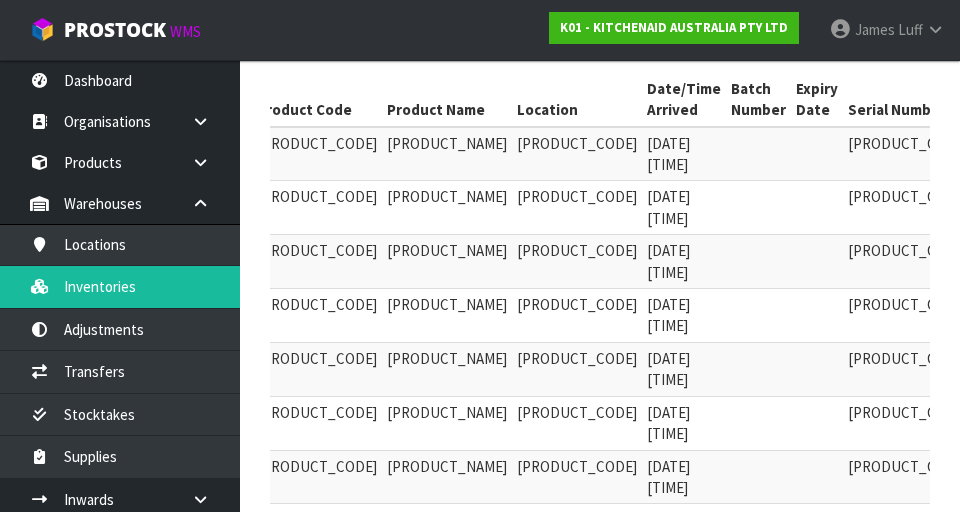 scroll, scrollTop: 380, scrollLeft: 0, axis: vertical 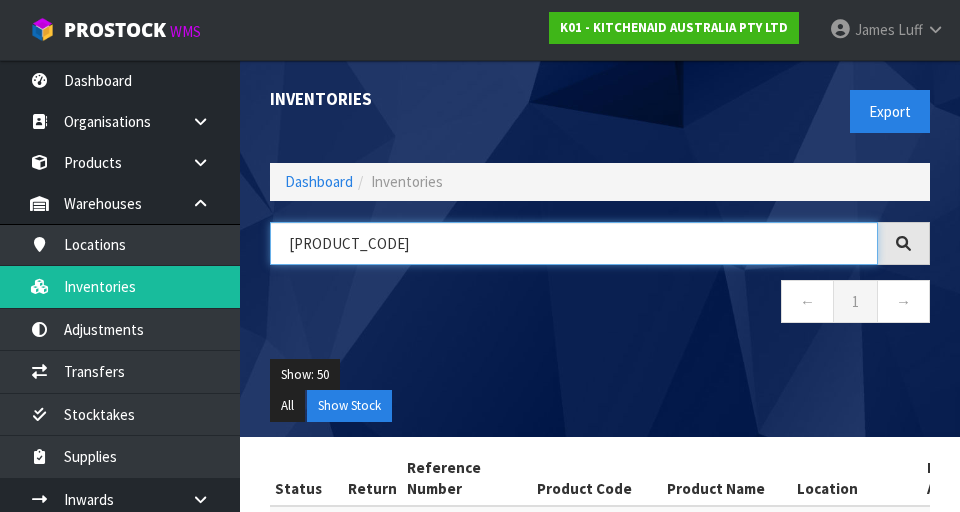 click on "[PRODUCT_CODE]" at bounding box center (574, 243) 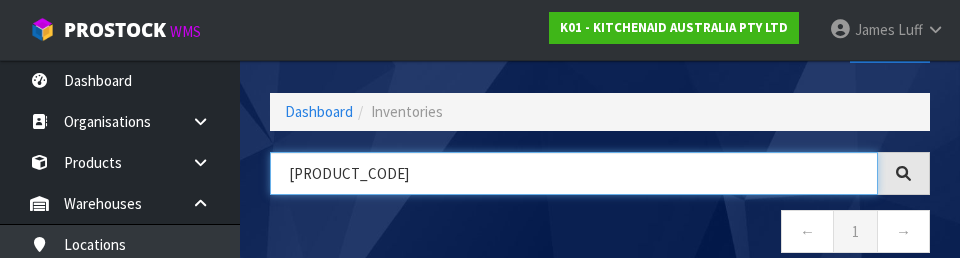 scroll, scrollTop: 114, scrollLeft: 0, axis: vertical 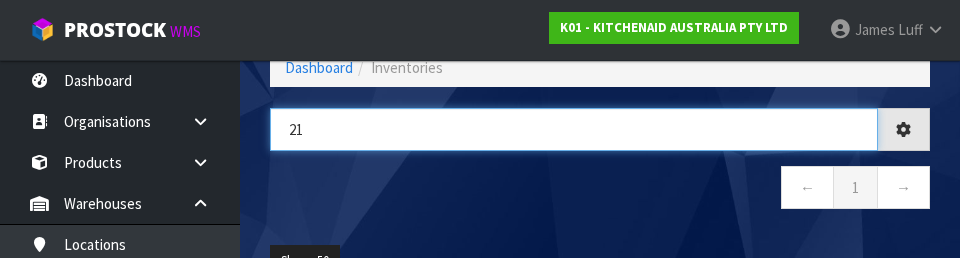 type on "2" 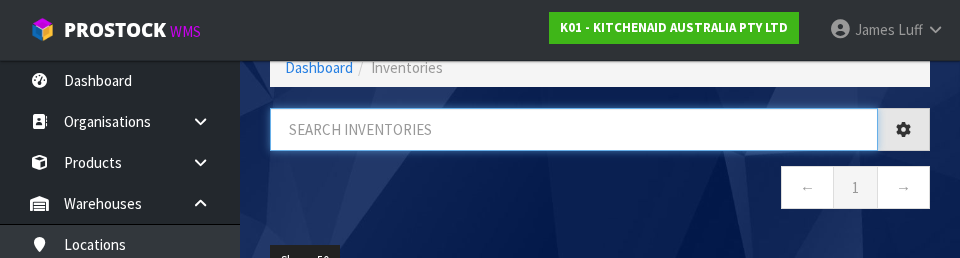 type on "Q" 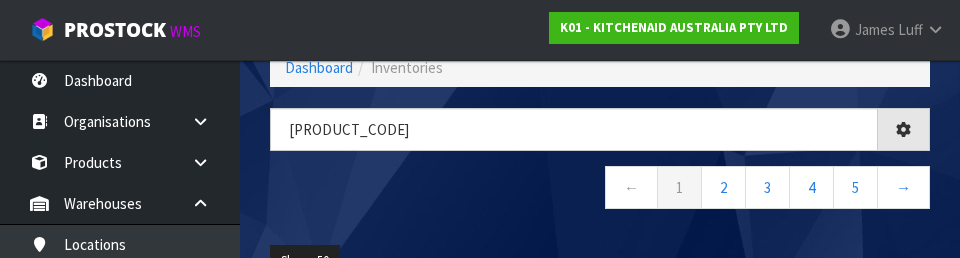 click on "←
1 2 3 4 5
→" at bounding box center [600, 190] 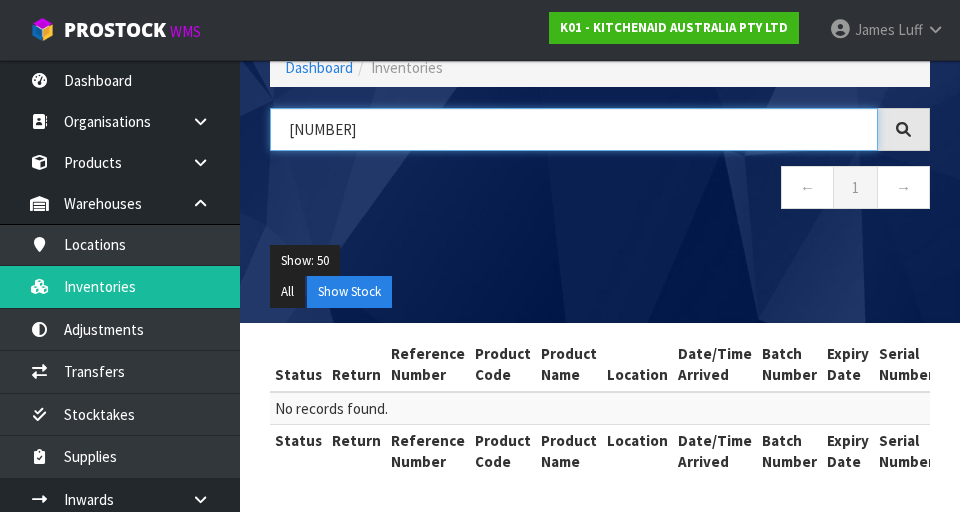 click on "[NUMBER]" at bounding box center [574, 129] 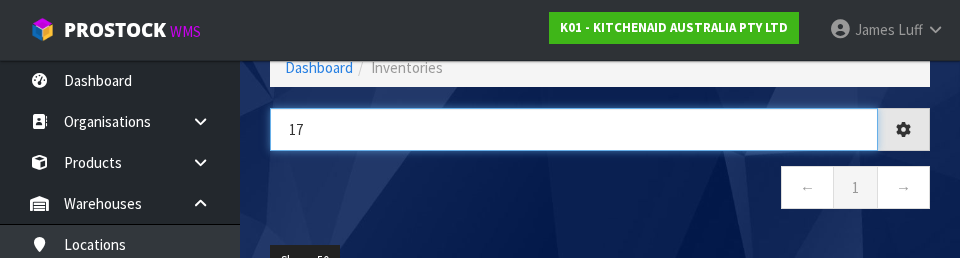 type on "1" 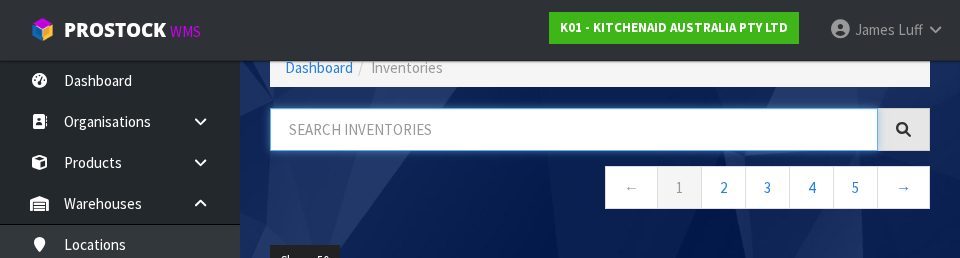 scroll, scrollTop: 0, scrollLeft: 0, axis: both 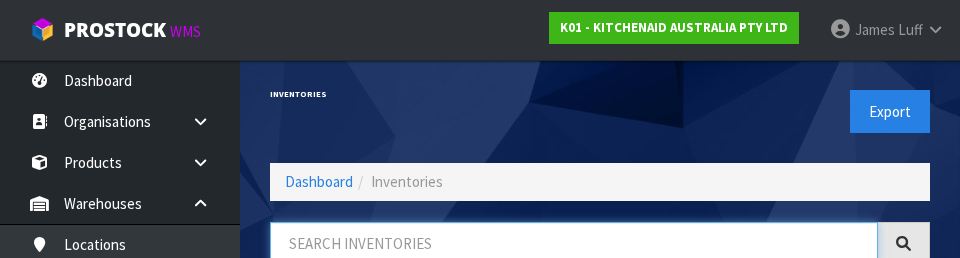 click at bounding box center [574, 243] 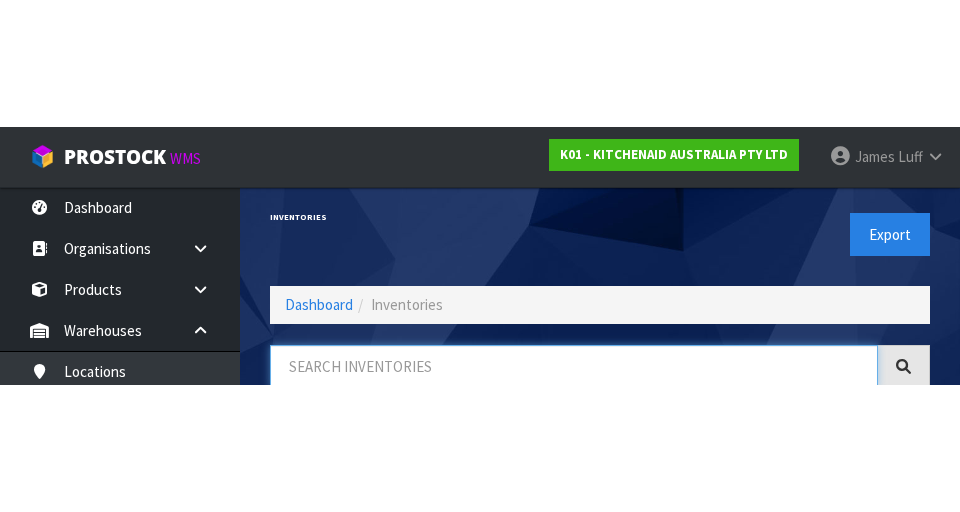 scroll, scrollTop: 114, scrollLeft: 0, axis: vertical 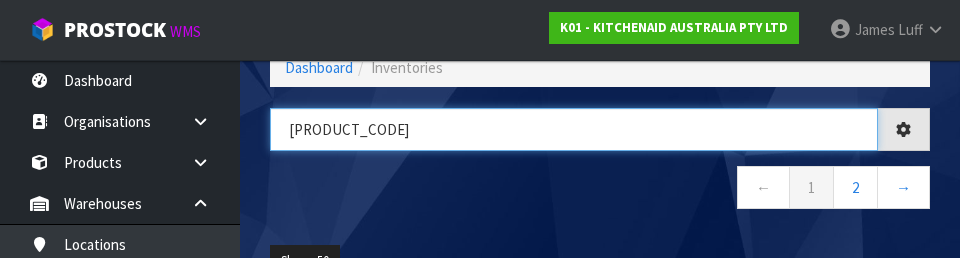 type on "[PRODUCT_CODE]" 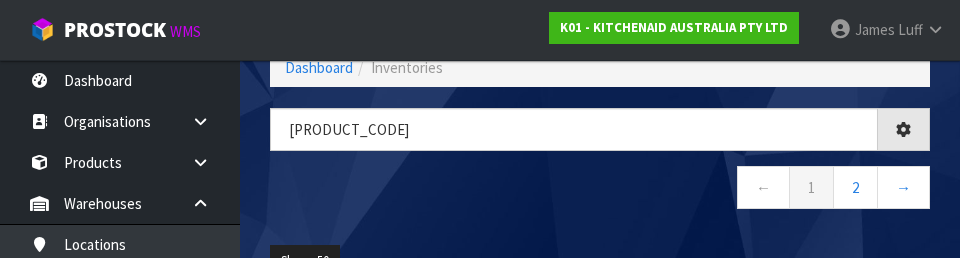 click on "←
1 2
→" at bounding box center [600, 190] 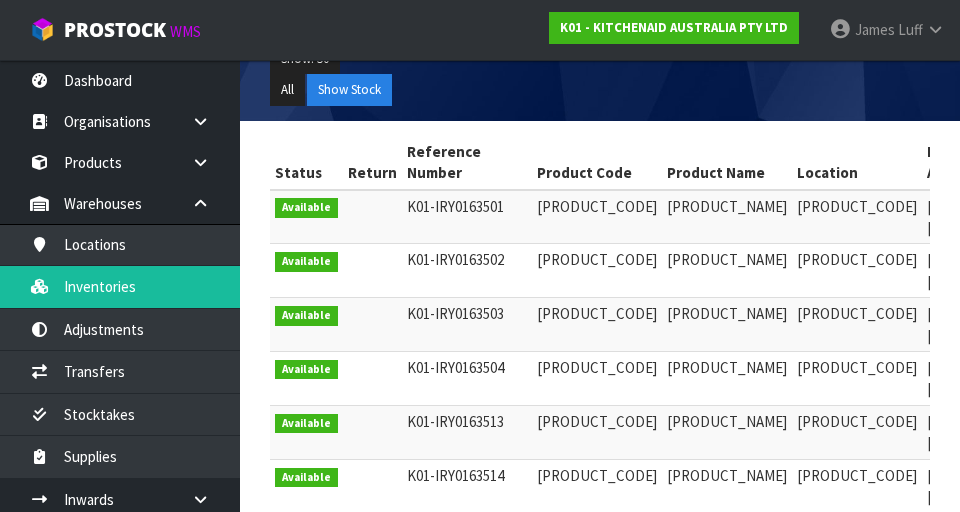 scroll, scrollTop: 324, scrollLeft: 0, axis: vertical 